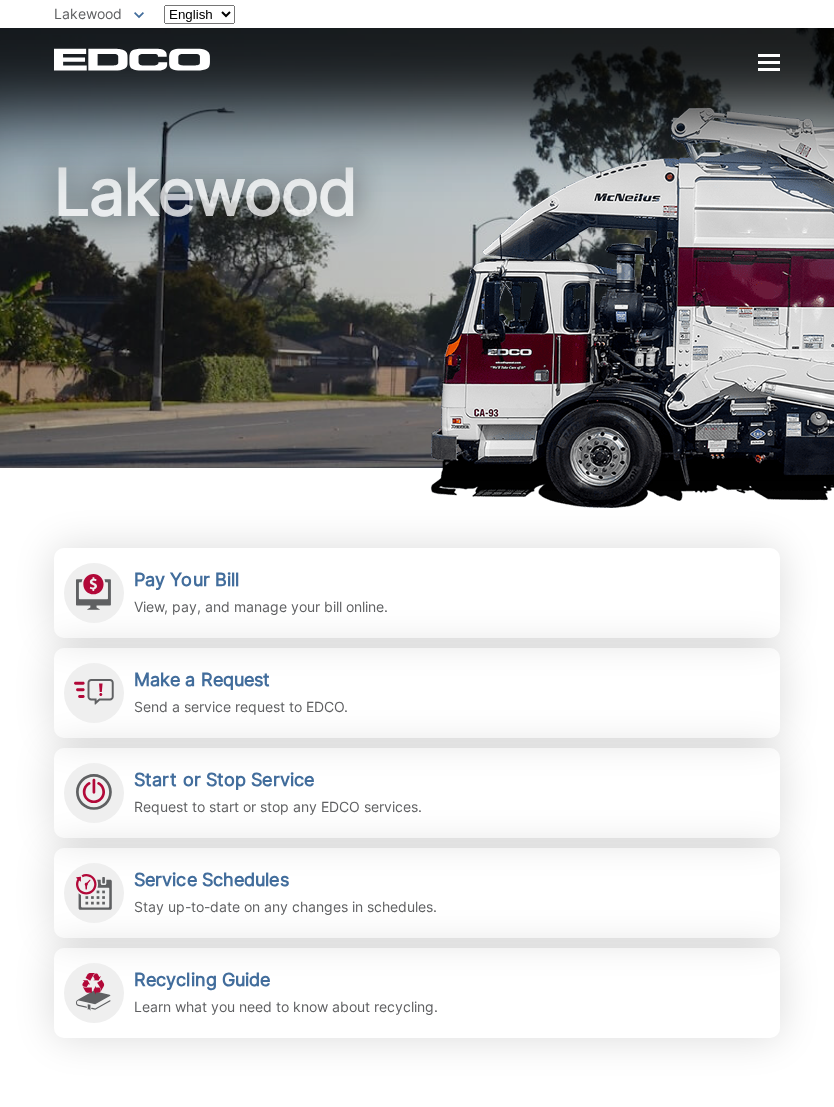 scroll, scrollTop: 0, scrollLeft: 0, axis: both 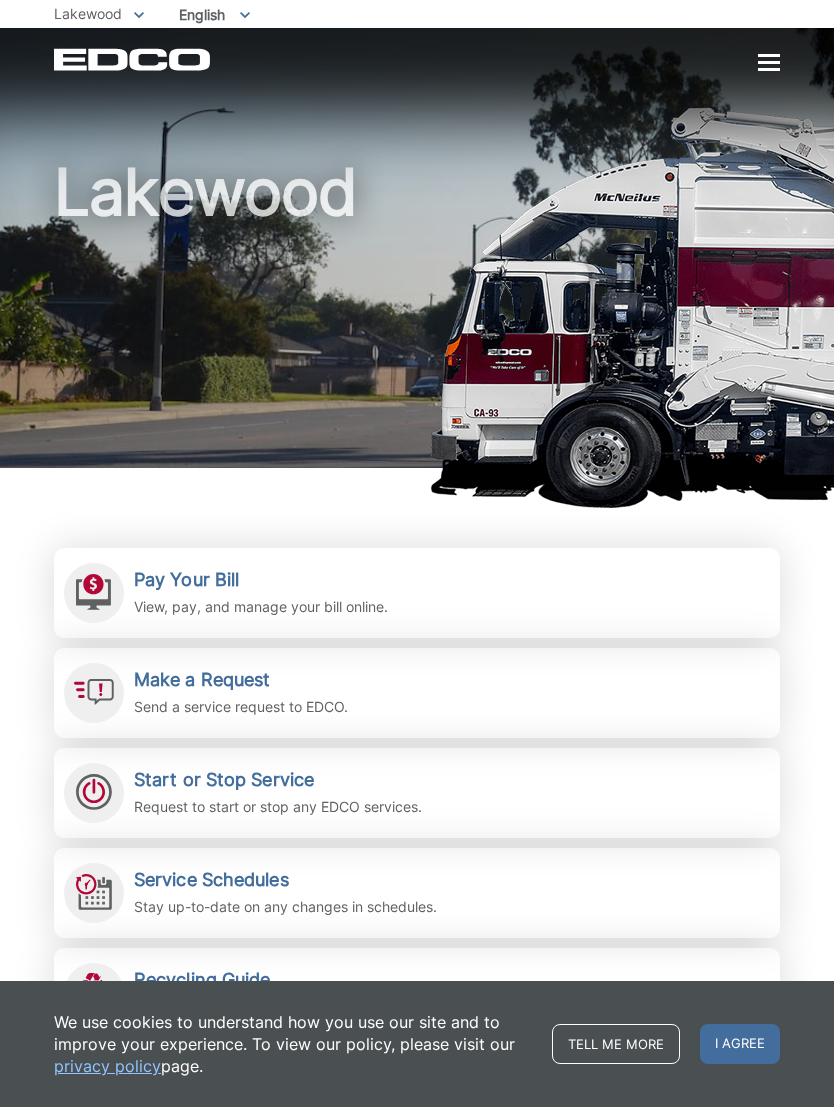 click on "View, pay, and manage your bill online." at bounding box center (261, 607) 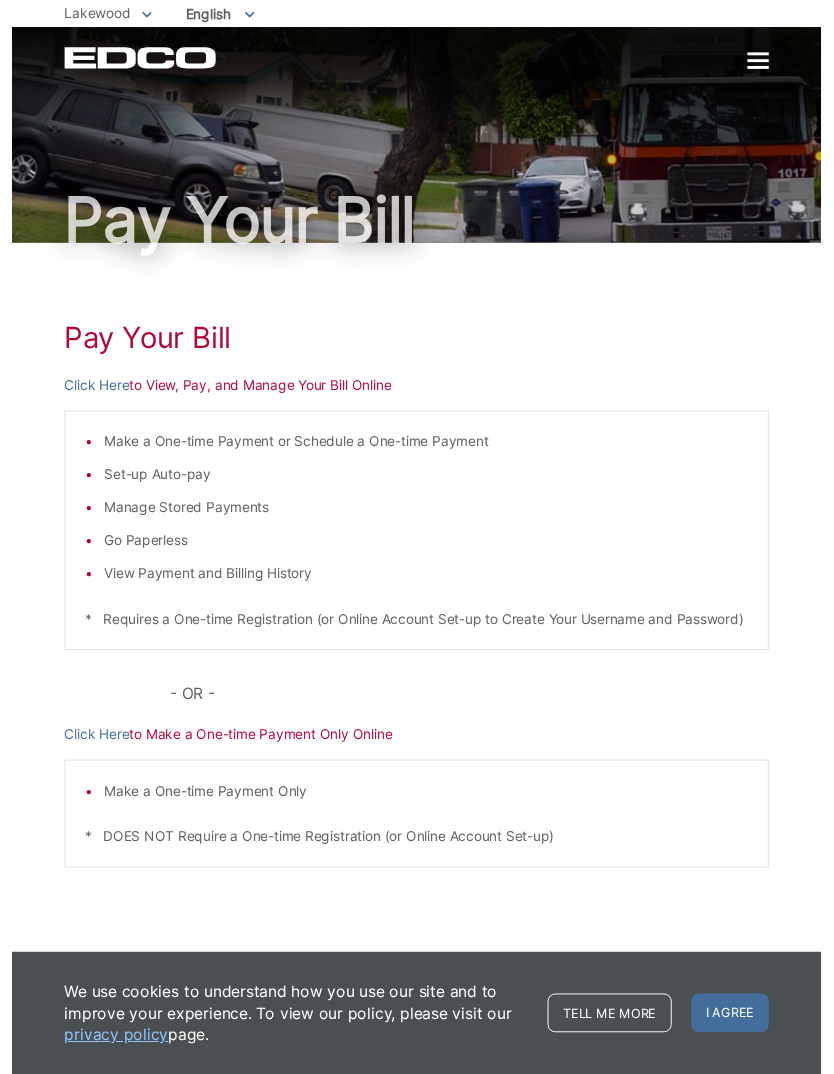 scroll, scrollTop: 0, scrollLeft: 0, axis: both 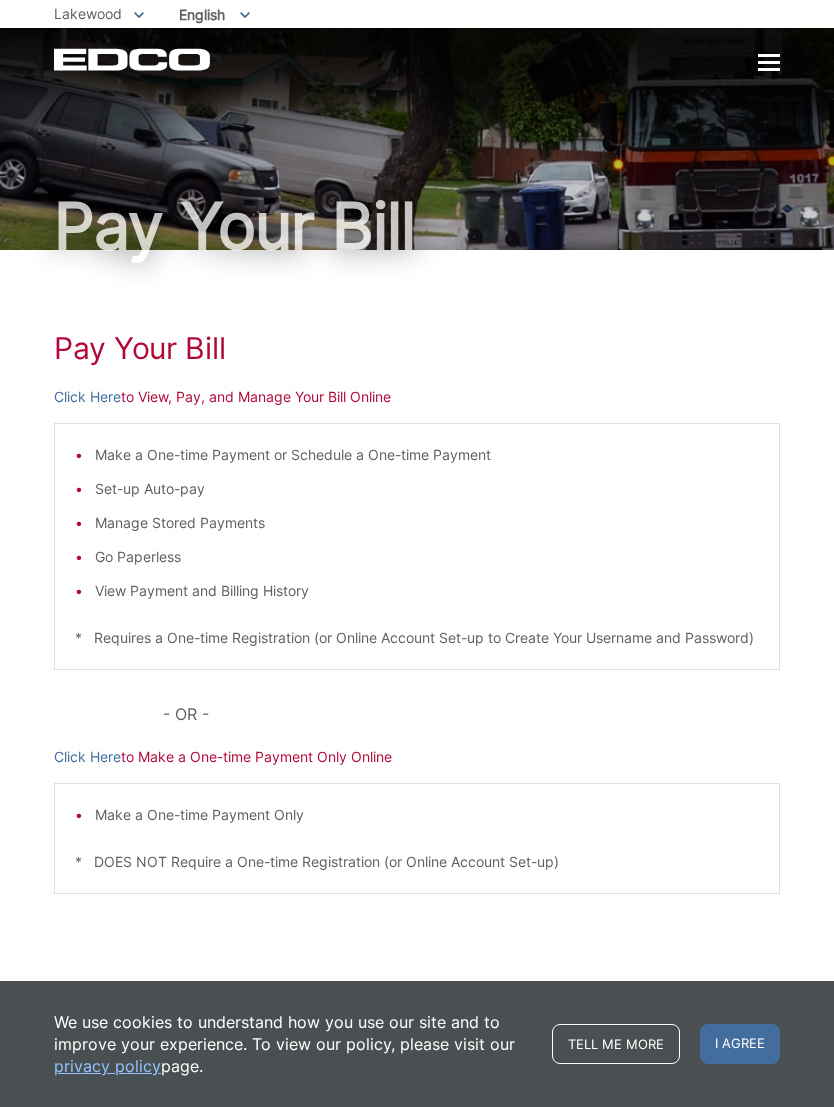 click on "Pay Your Bill" at bounding box center [417, 348] 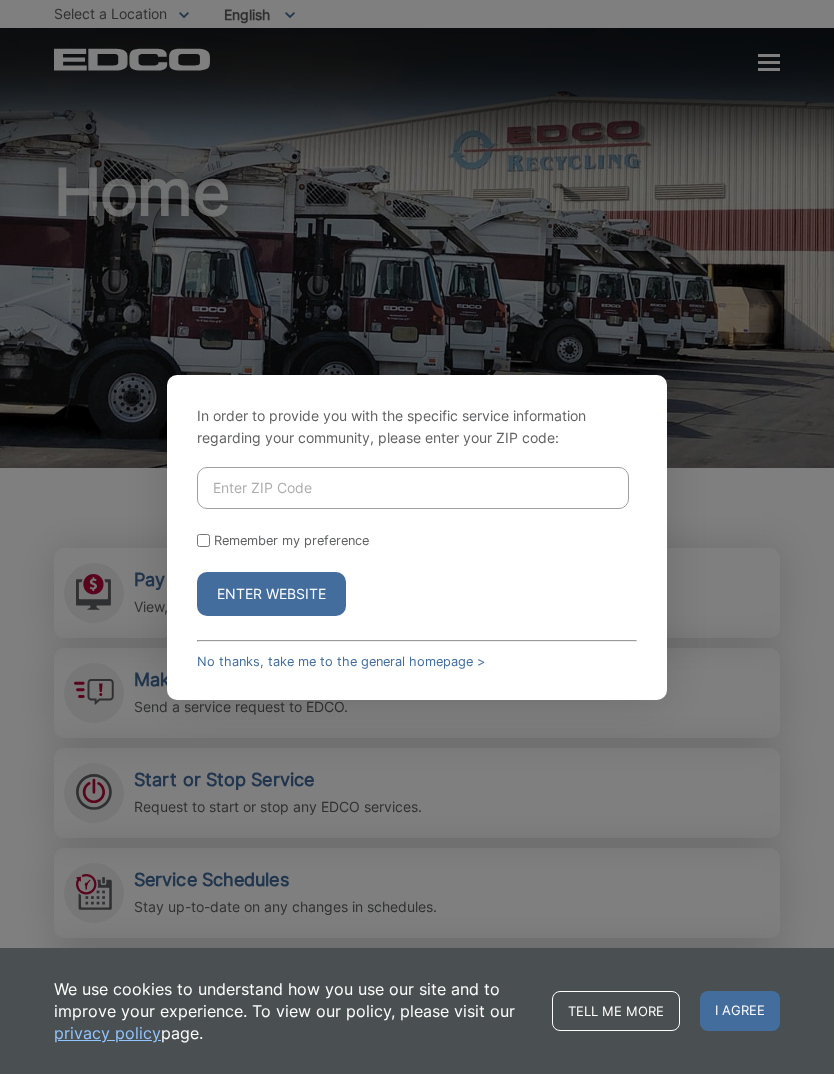 scroll, scrollTop: 0, scrollLeft: 0, axis: both 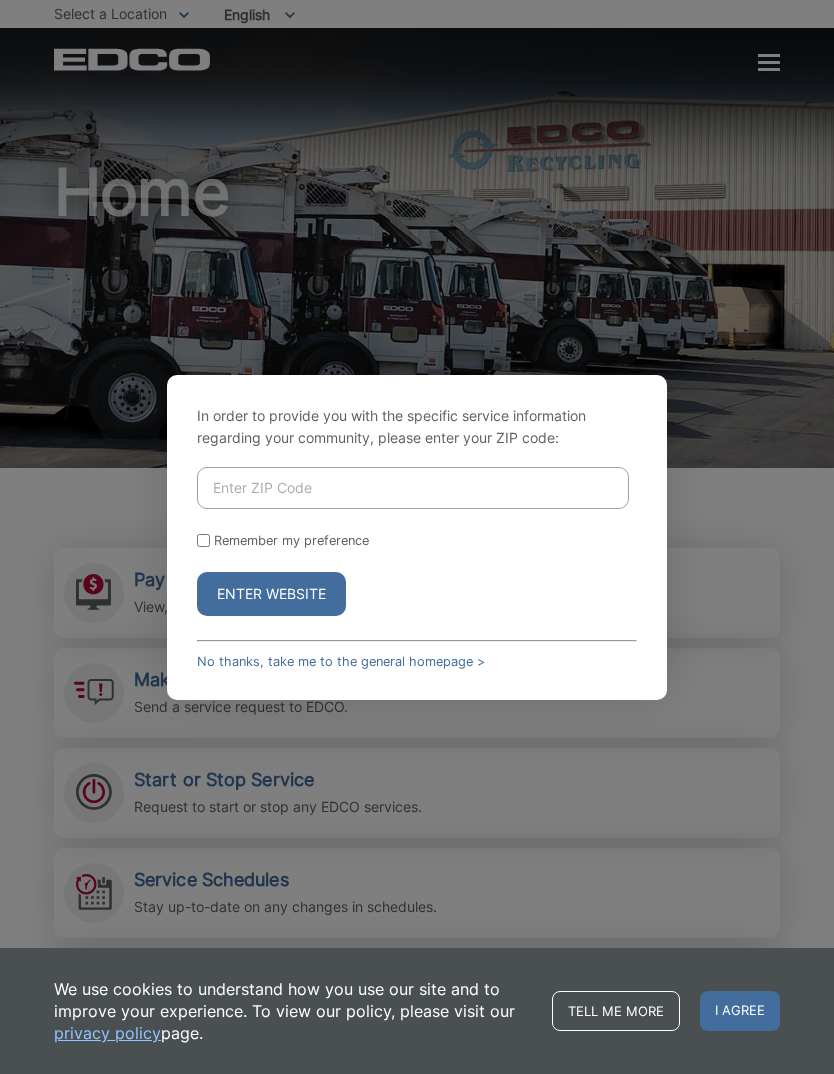 click at bounding box center [413, 488] 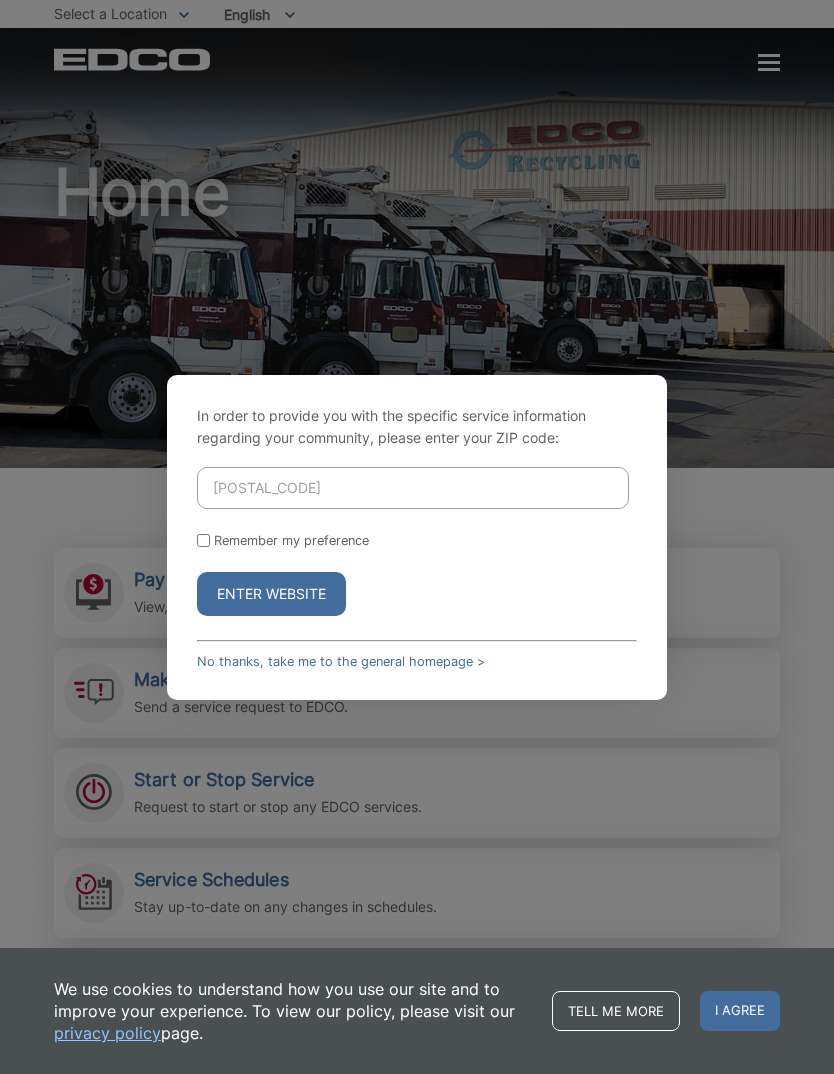 type on "90713" 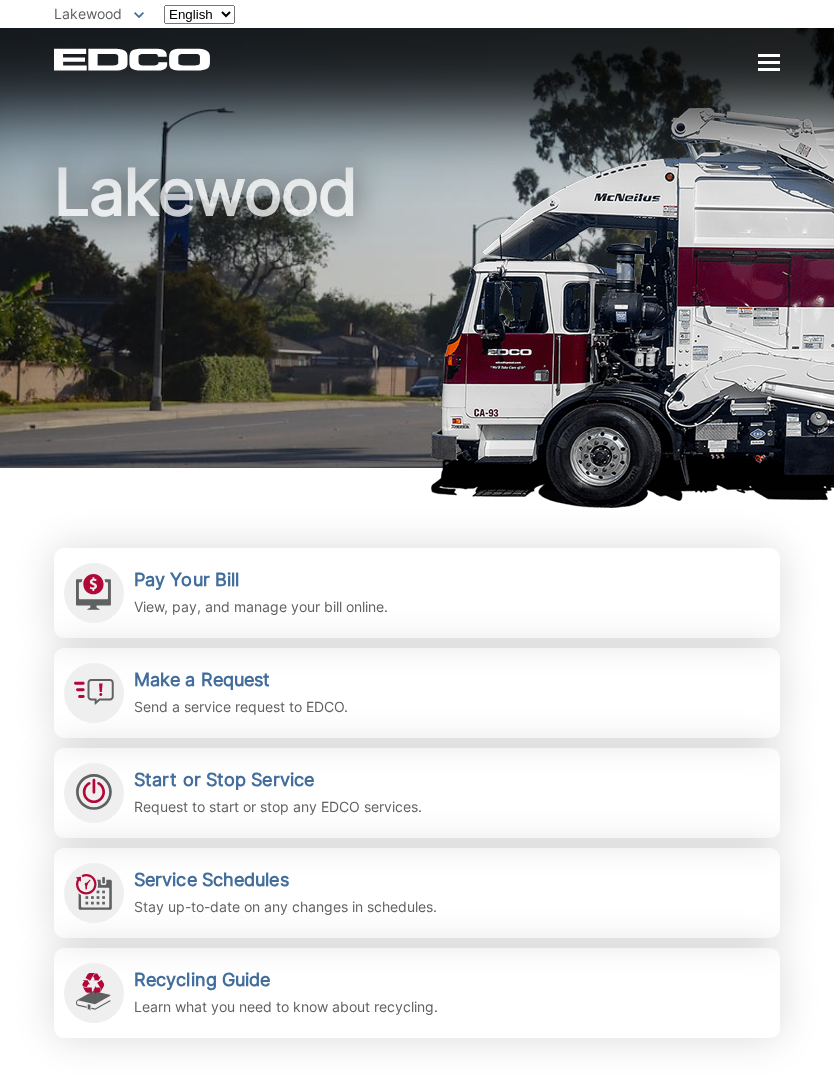 scroll, scrollTop: 0, scrollLeft: 0, axis: both 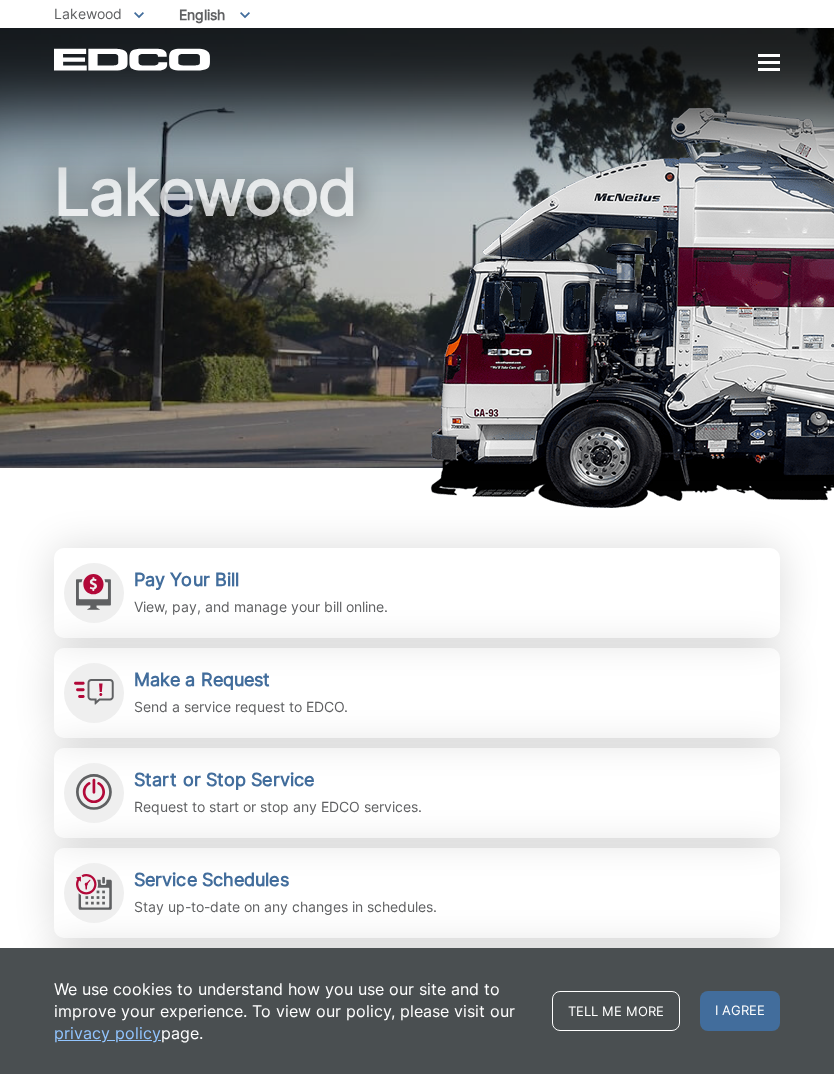 click on "Pay Your Bill" at bounding box center (261, 580) 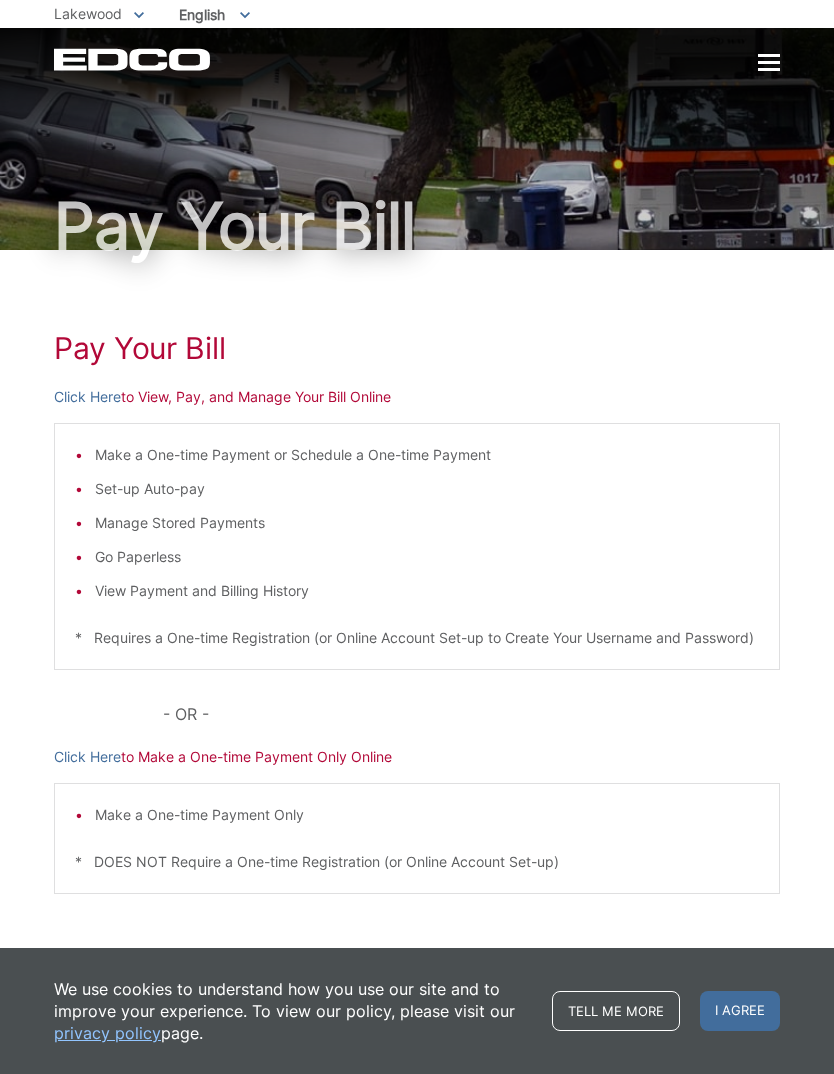 scroll, scrollTop: 0, scrollLeft: 0, axis: both 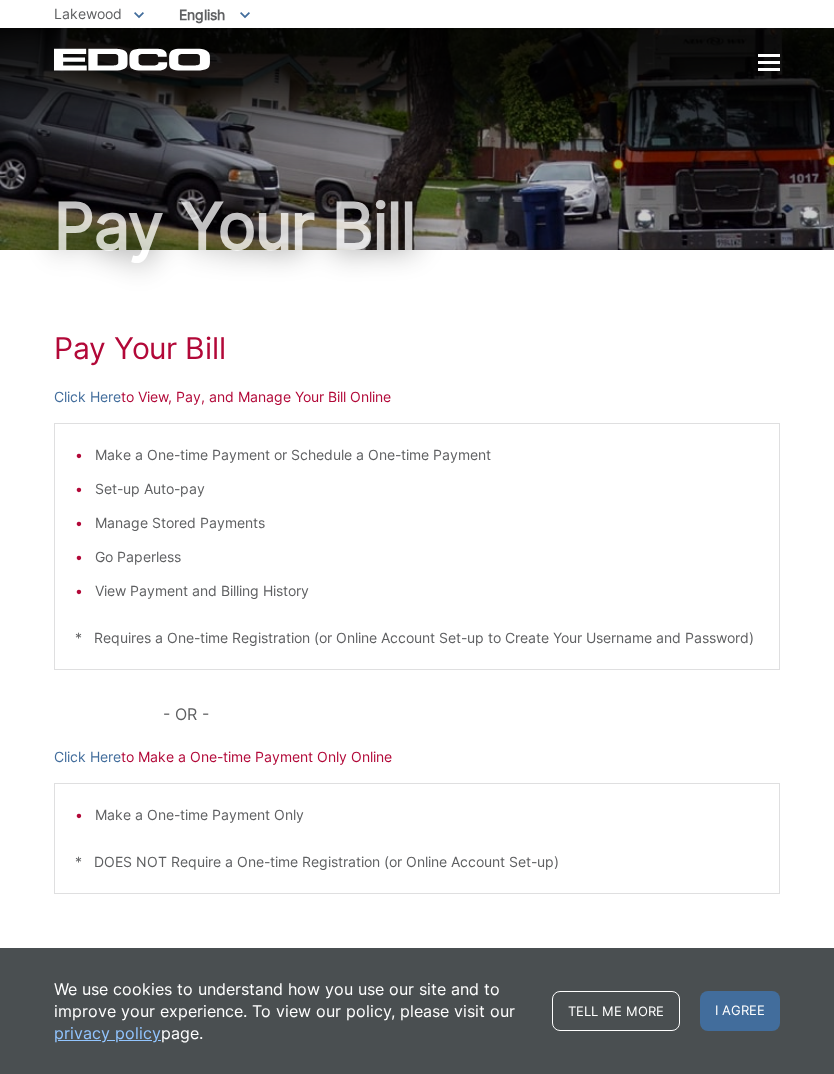 click on "Click Here  to Make a One-time Payment Only Online" at bounding box center (417, 757) 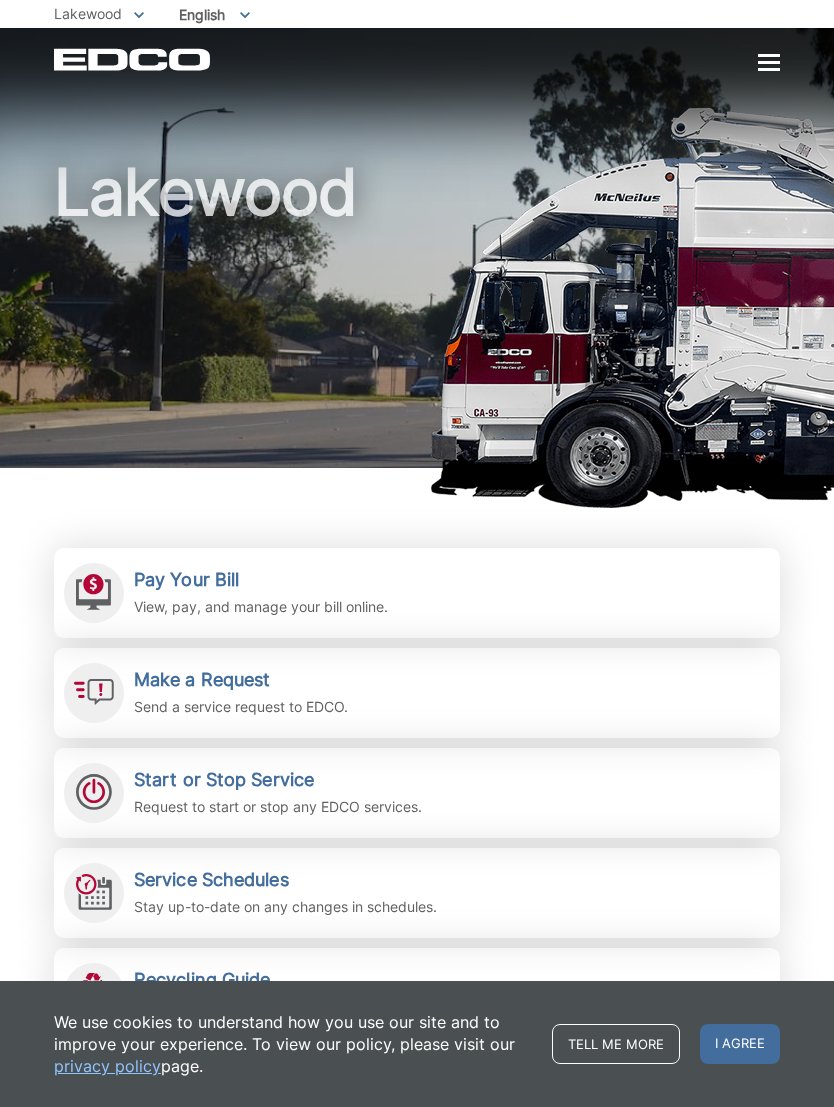 scroll, scrollTop: 0, scrollLeft: 0, axis: both 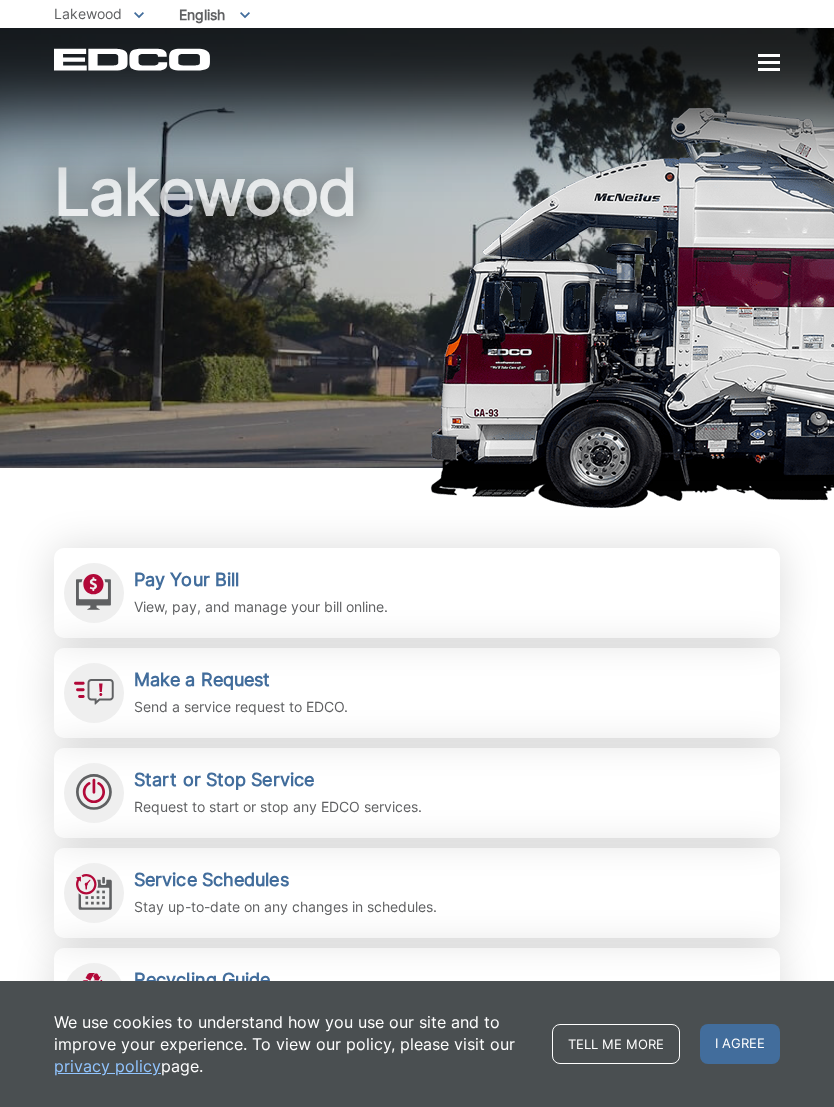click on "Pay Your Bill" at bounding box center (261, 580) 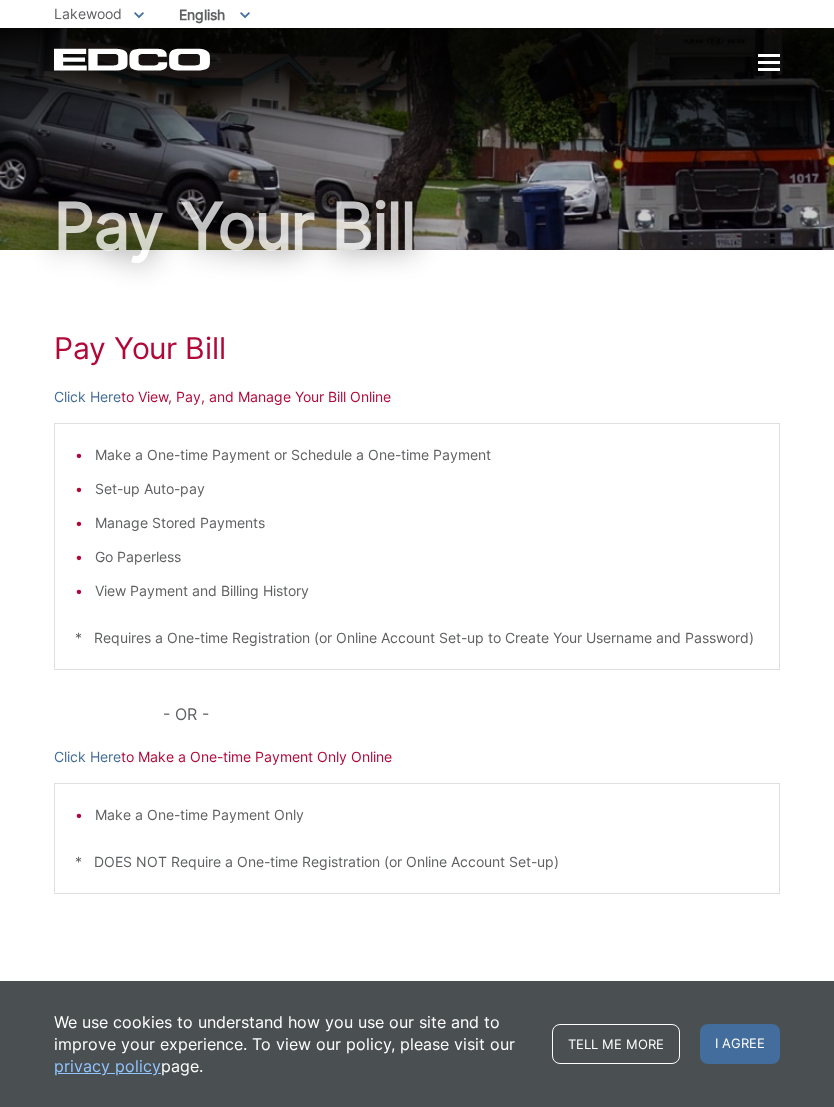 scroll, scrollTop: 0, scrollLeft: 0, axis: both 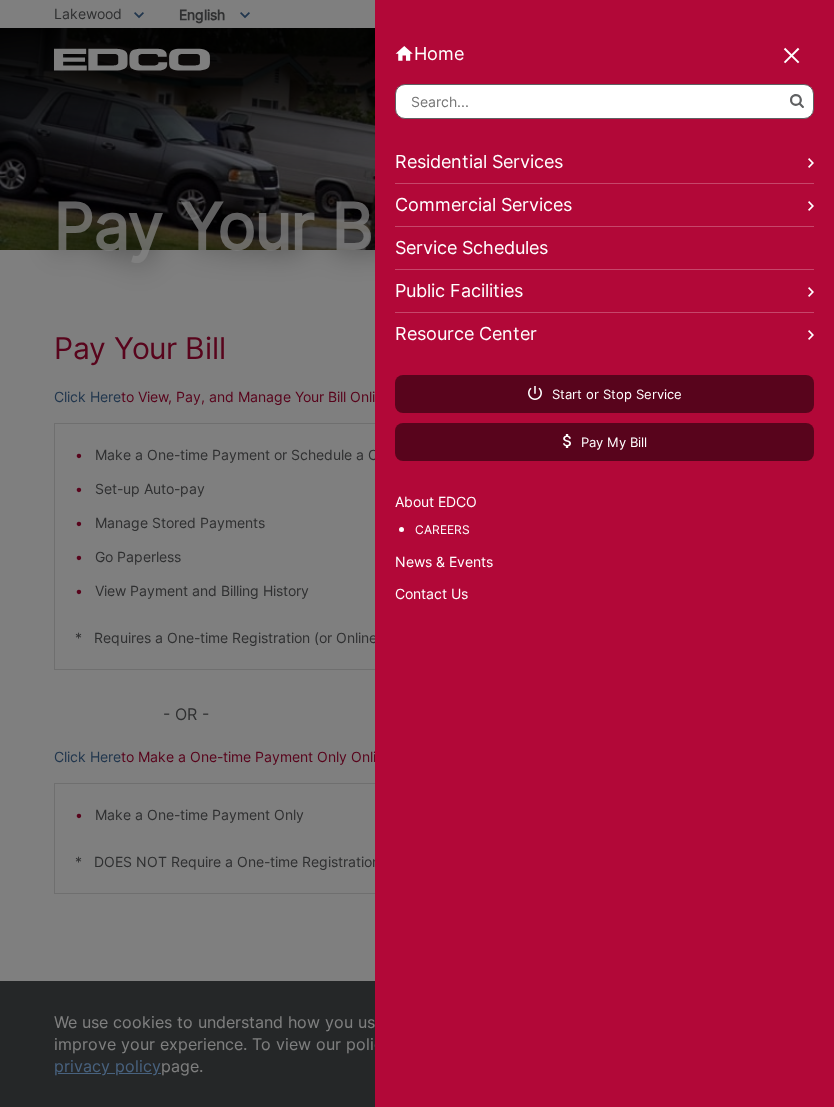 click 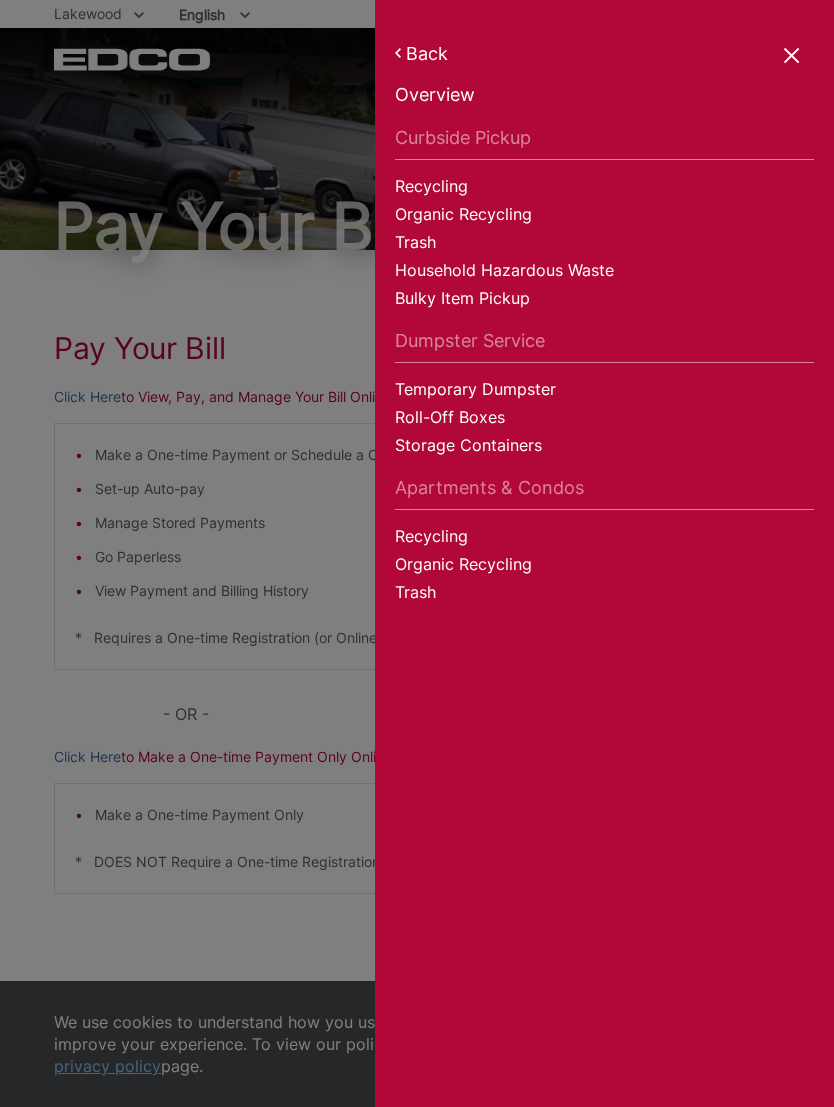 click on "Trash" at bounding box center (604, 245) 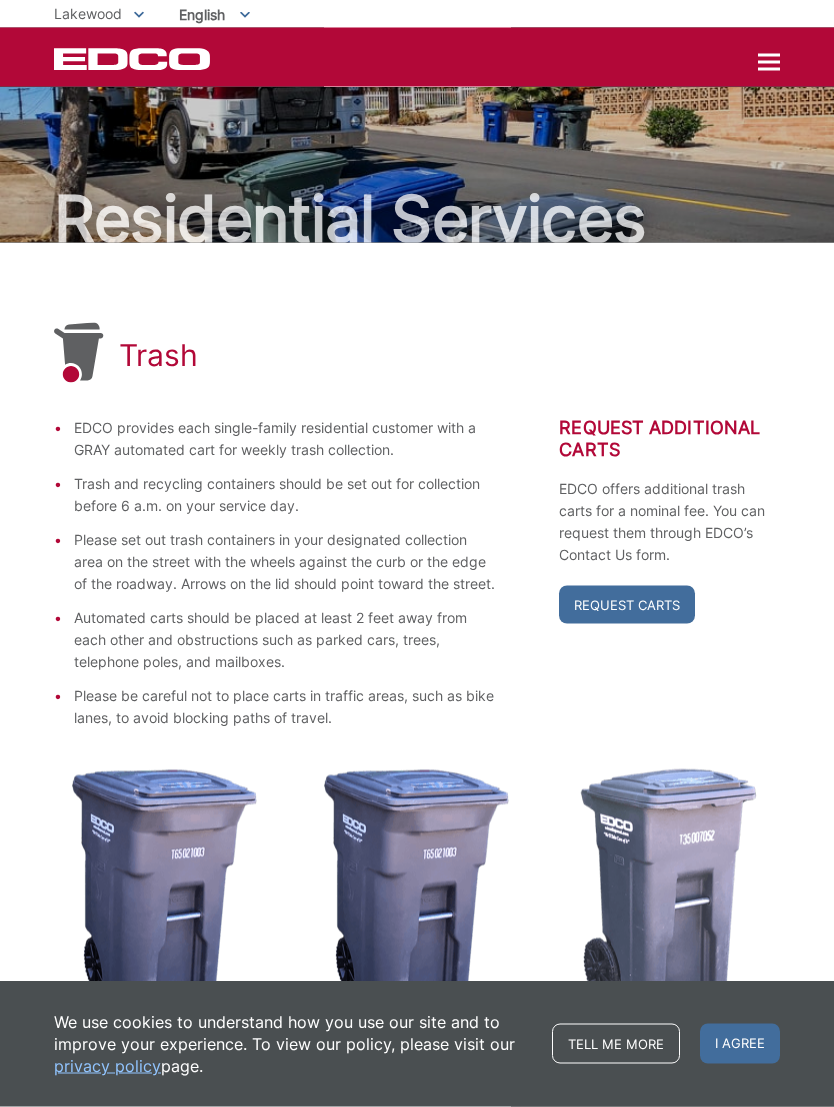 scroll, scrollTop: 0, scrollLeft: 0, axis: both 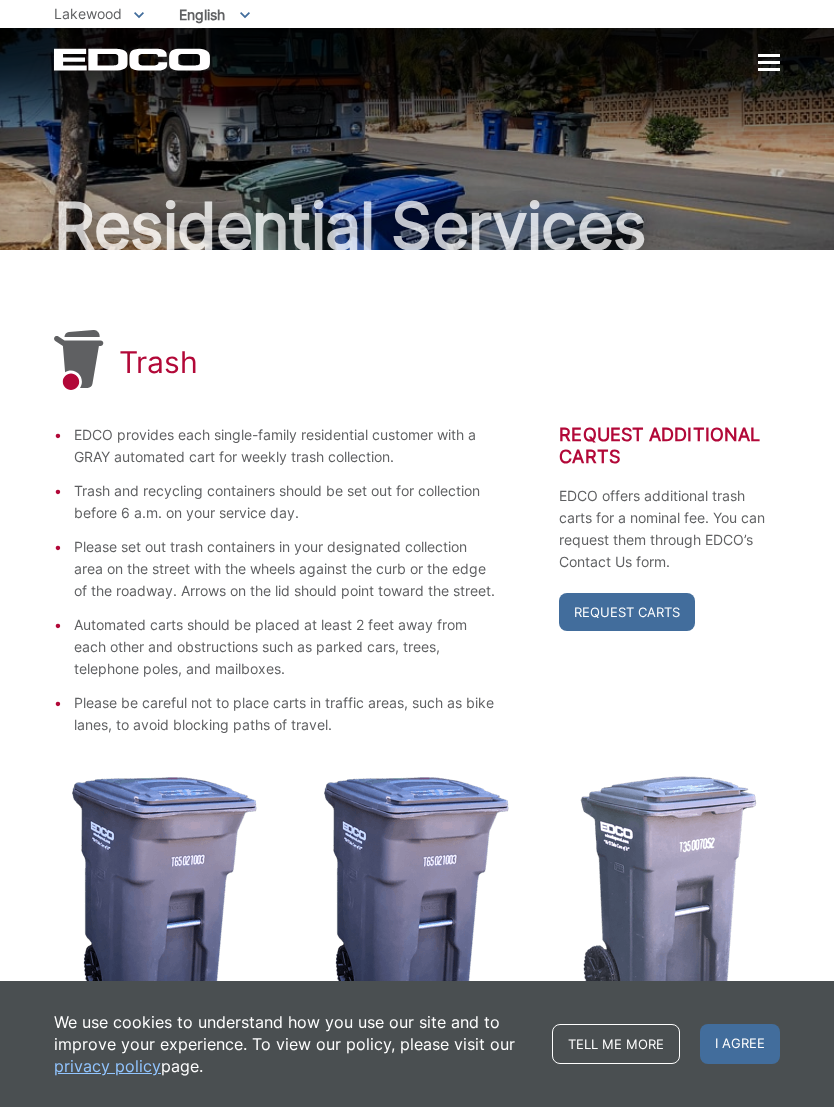 click at bounding box center (769, 62) 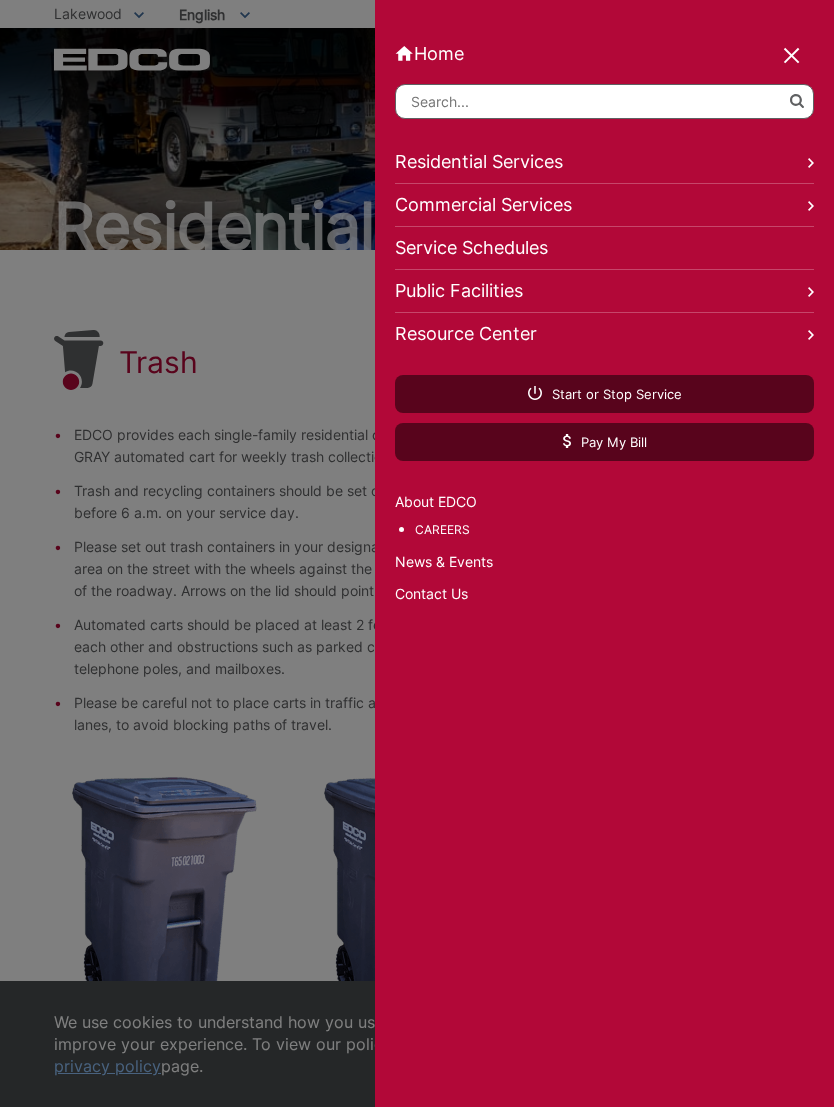 click on "Pay My Bill" at bounding box center (605, 442) 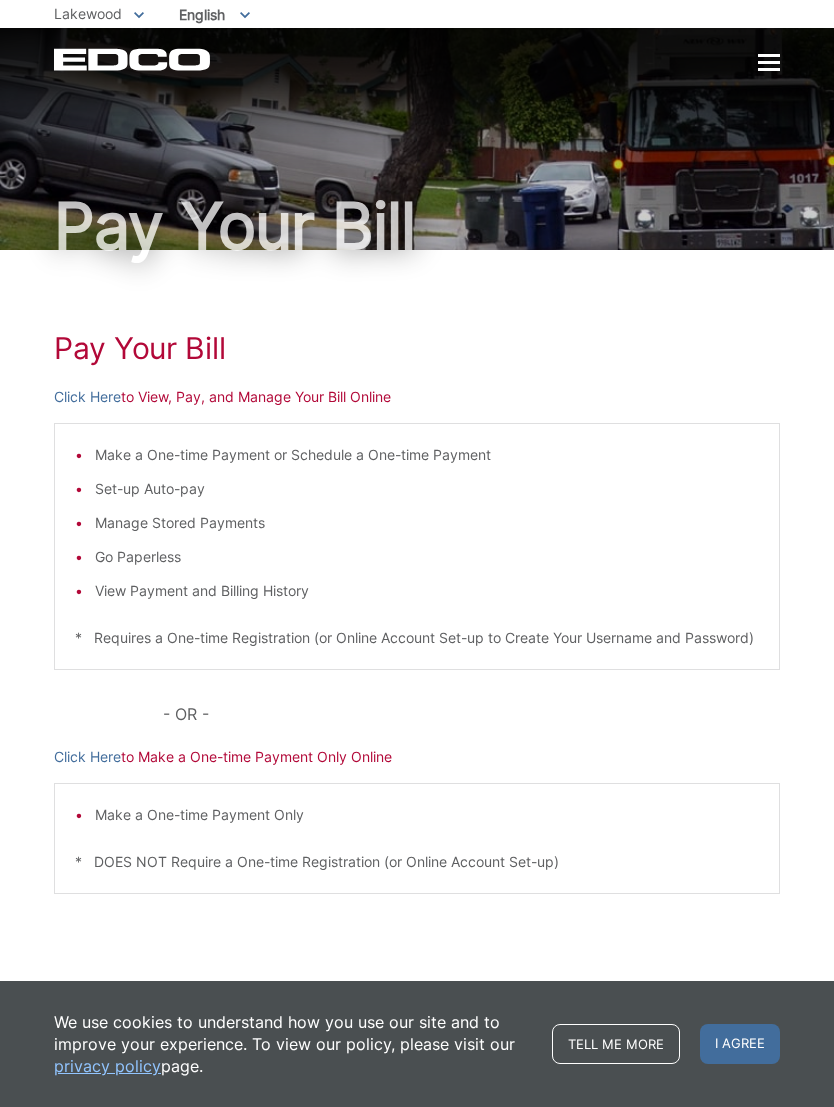 scroll, scrollTop: 0, scrollLeft: 0, axis: both 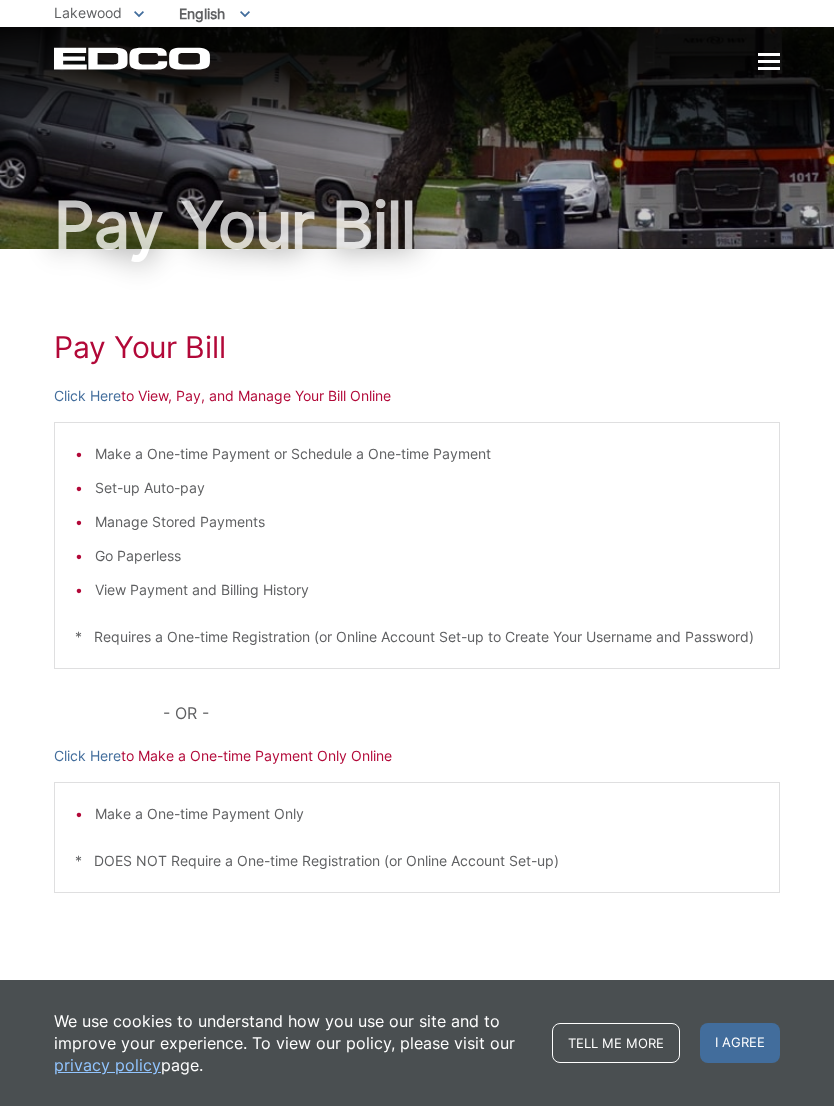 click on "I agree" at bounding box center [740, 1044] 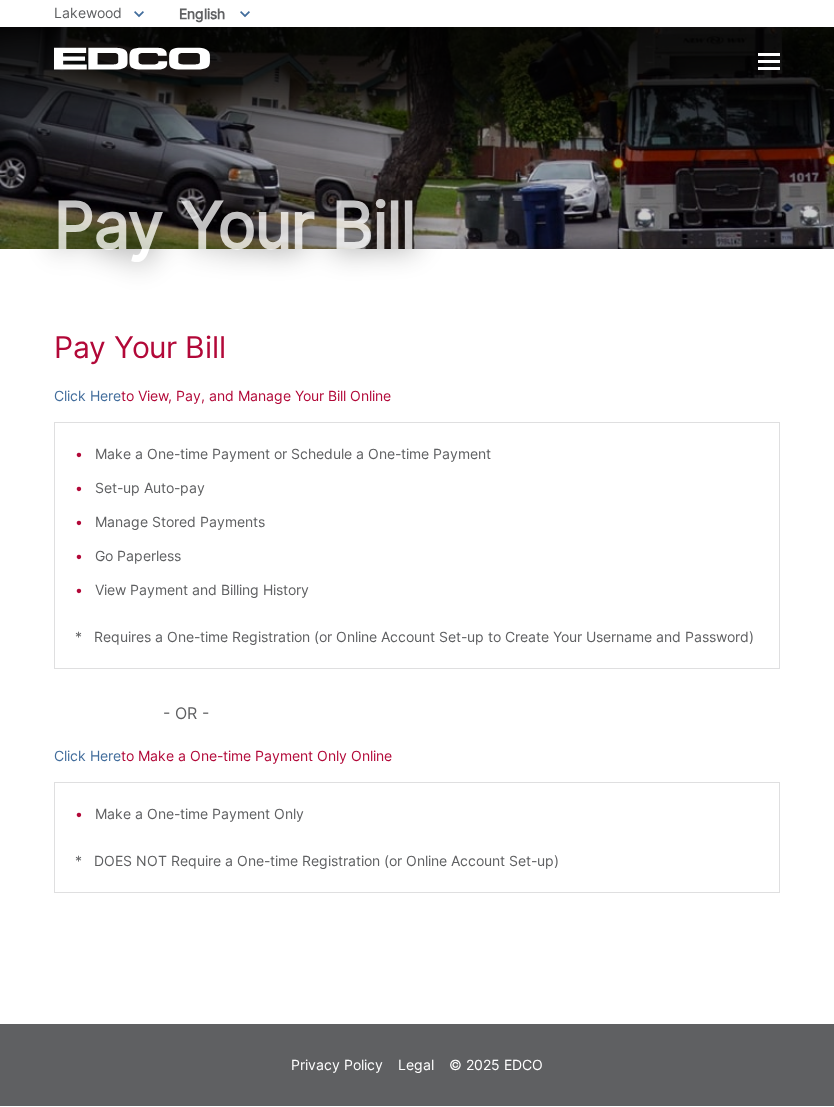 click on "Click Here  to View, Pay, and Manage Your Bill Online" at bounding box center (417, 397) 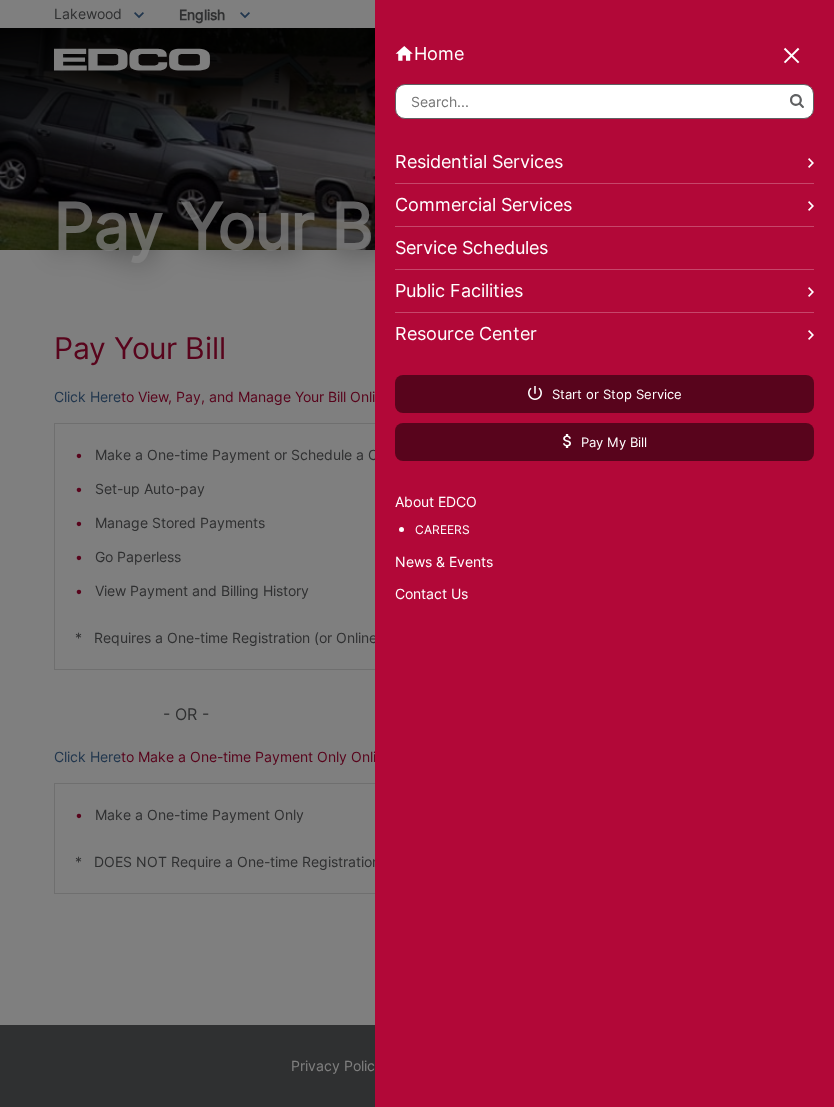 click on "Home
Back
Home
Residential Services
Overview
Curbside Pickup
Recycling
Organic Recycling
Trash
Household Hazardous Waste
Bulky Item Pickup
Dumpster Service
Temporary Dumpster
Roll-Off Boxes
Storage Containers
Apartments & Condos
Recycling
Organic Recycling
Trash
Commercial Services
Overview
Commercial Services
Recycling
Organic Recycling
Trash
Roll-Off Boxes
Forklift Maintenance
Construction & Demolition
Dumpsters
Roll-Off Boxes" at bounding box center [604, 553] 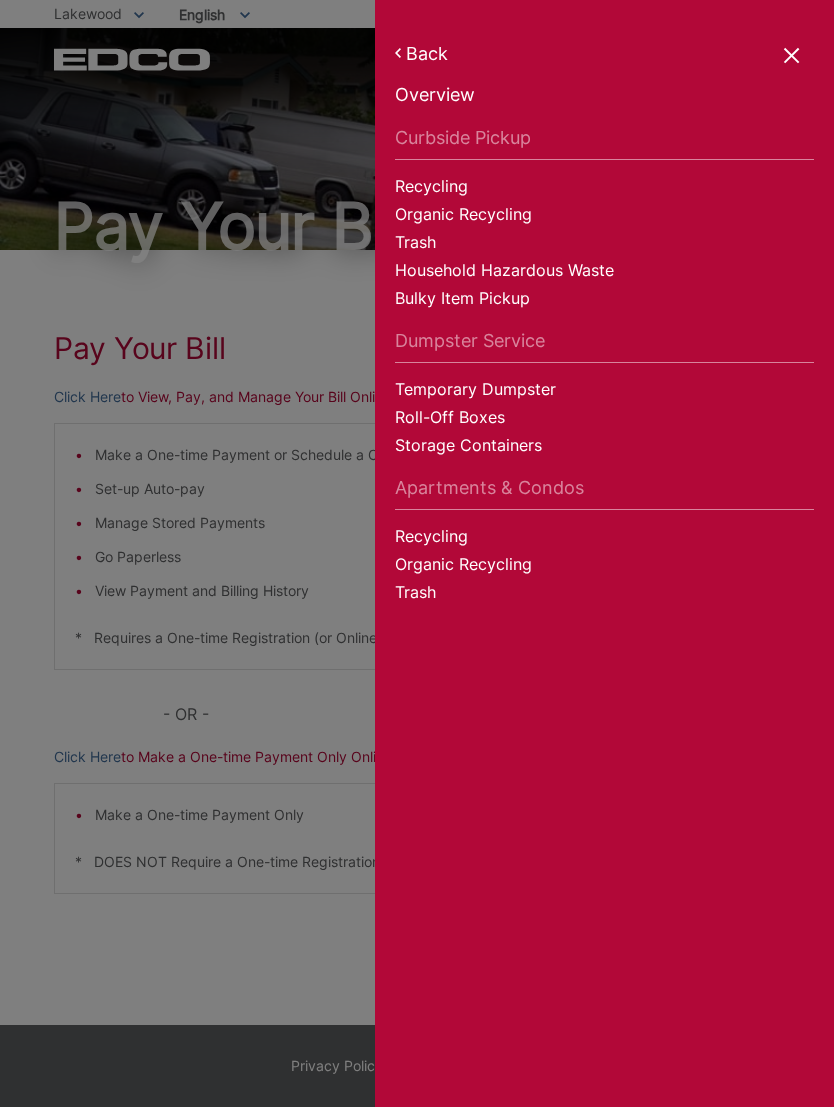 click on "Recycling" at bounding box center [604, 539] 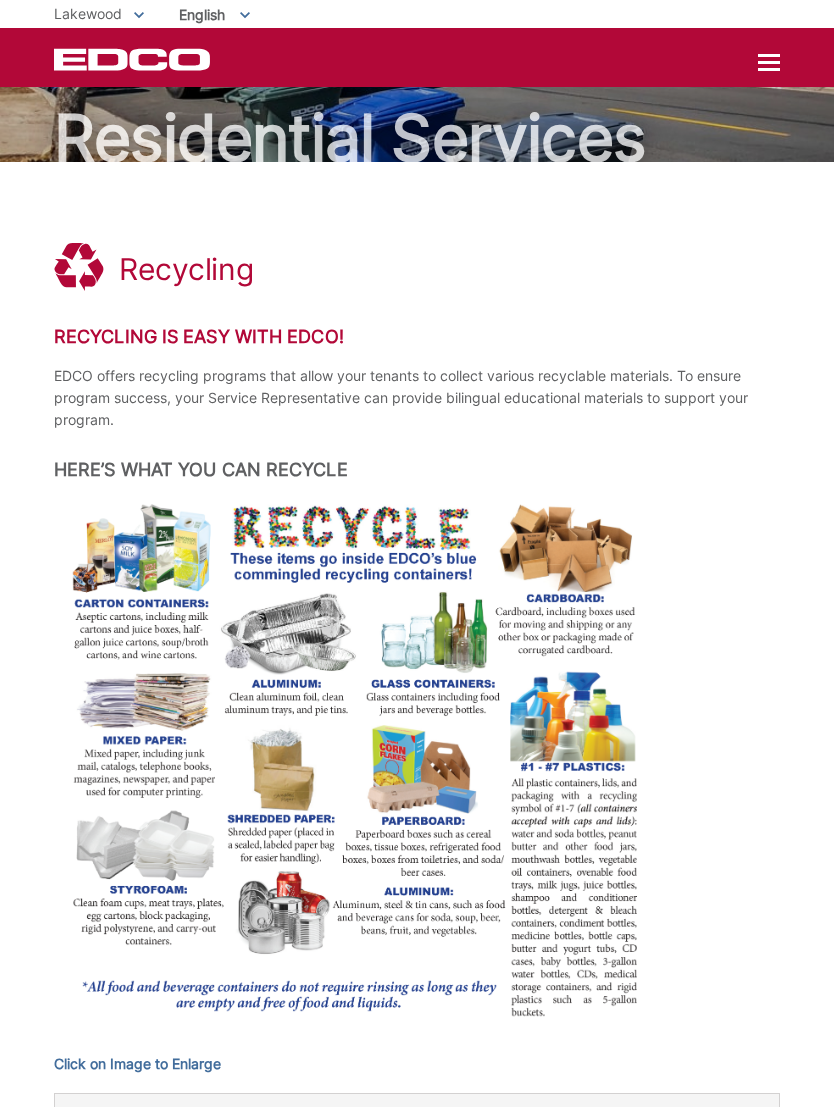 scroll, scrollTop: 0, scrollLeft: 0, axis: both 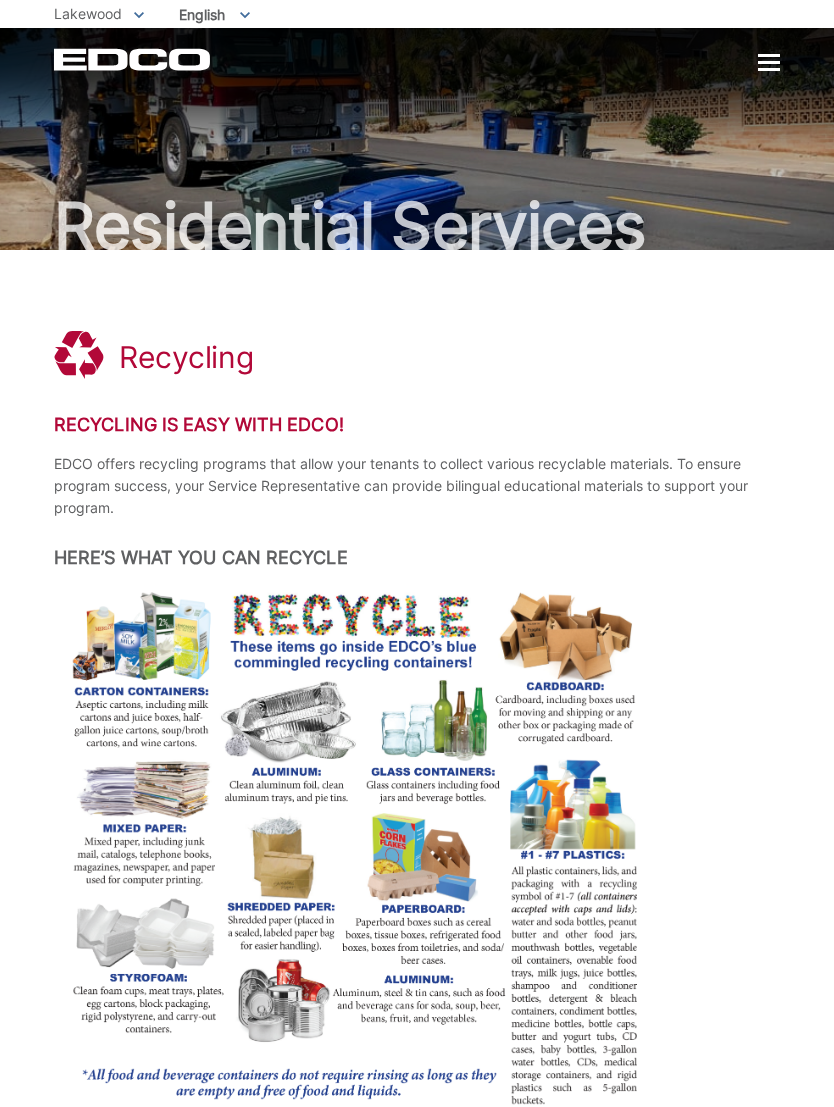 click at bounding box center (769, 62) 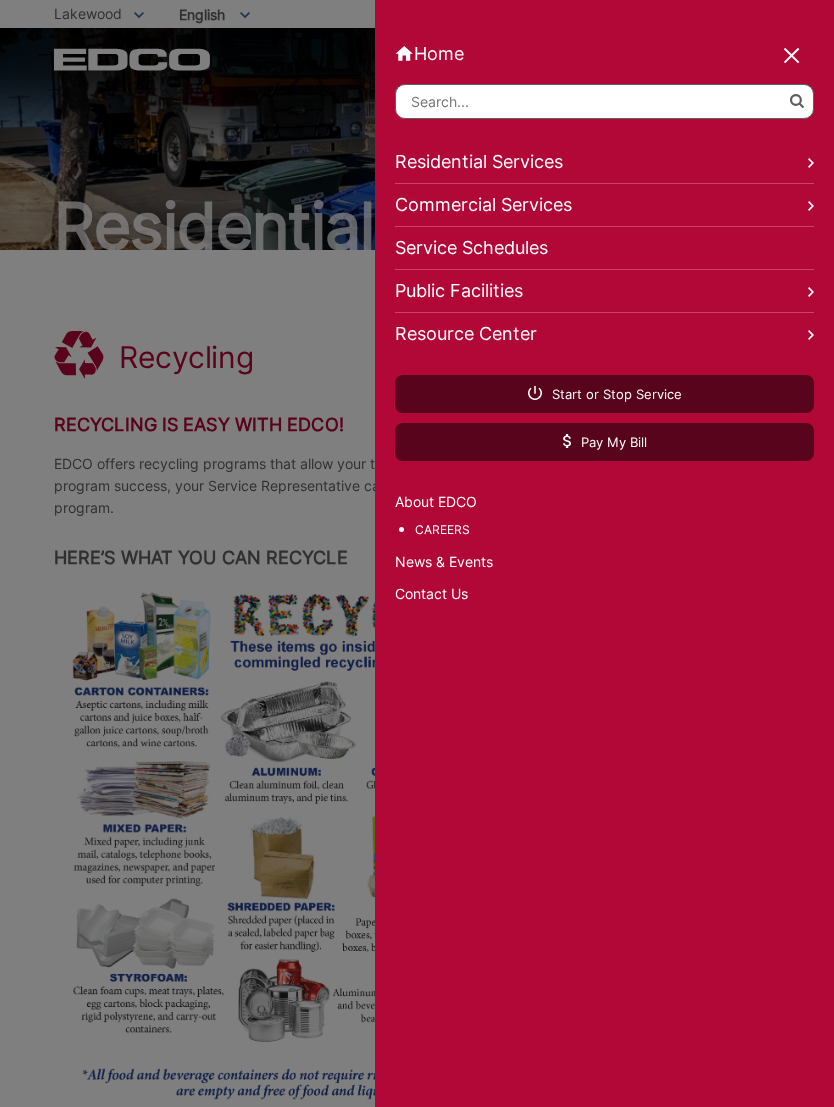 click on "Pay My Bill" at bounding box center (605, 442) 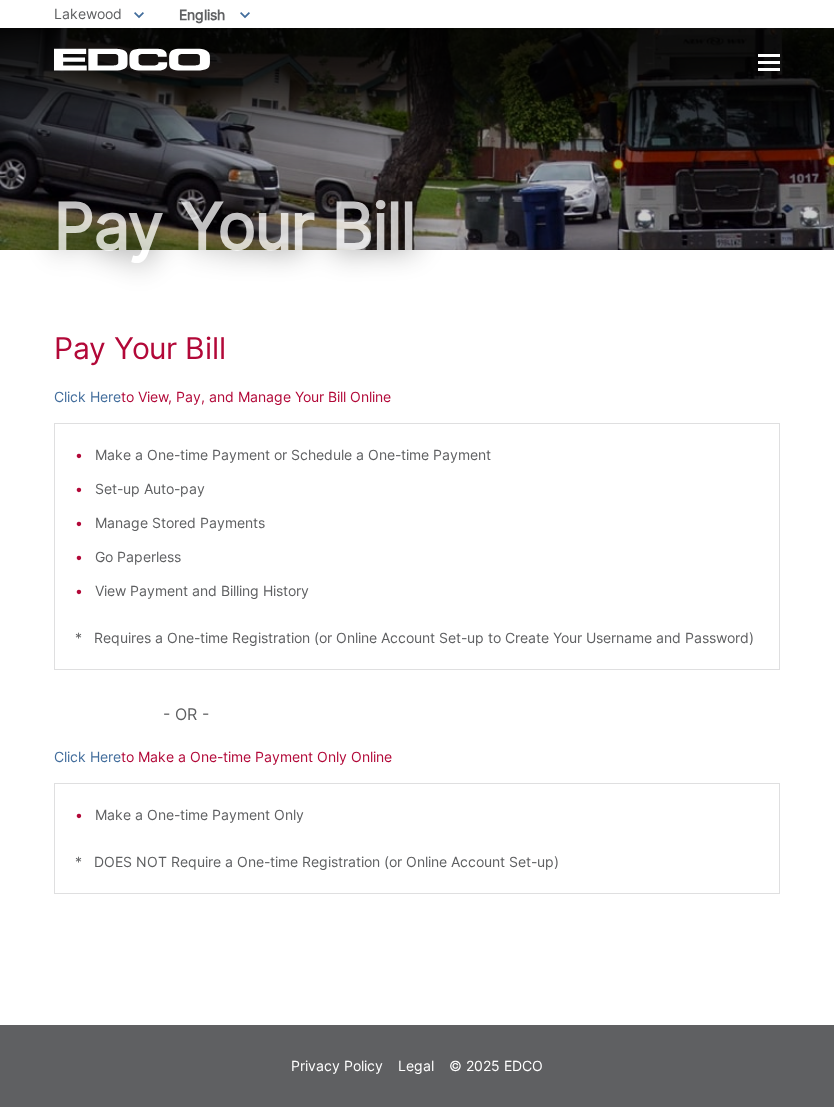 scroll, scrollTop: 0, scrollLeft: 0, axis: both 